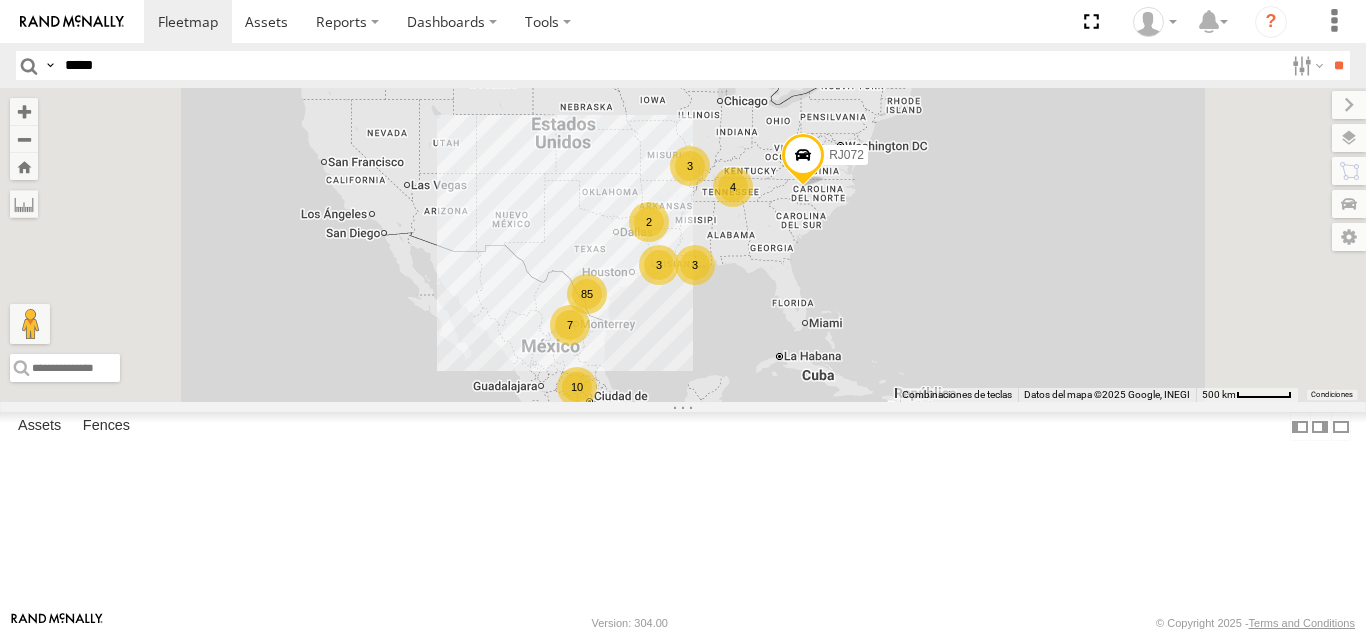 scroll, scrollTop: 0, scrollLeft: 0, axis: both 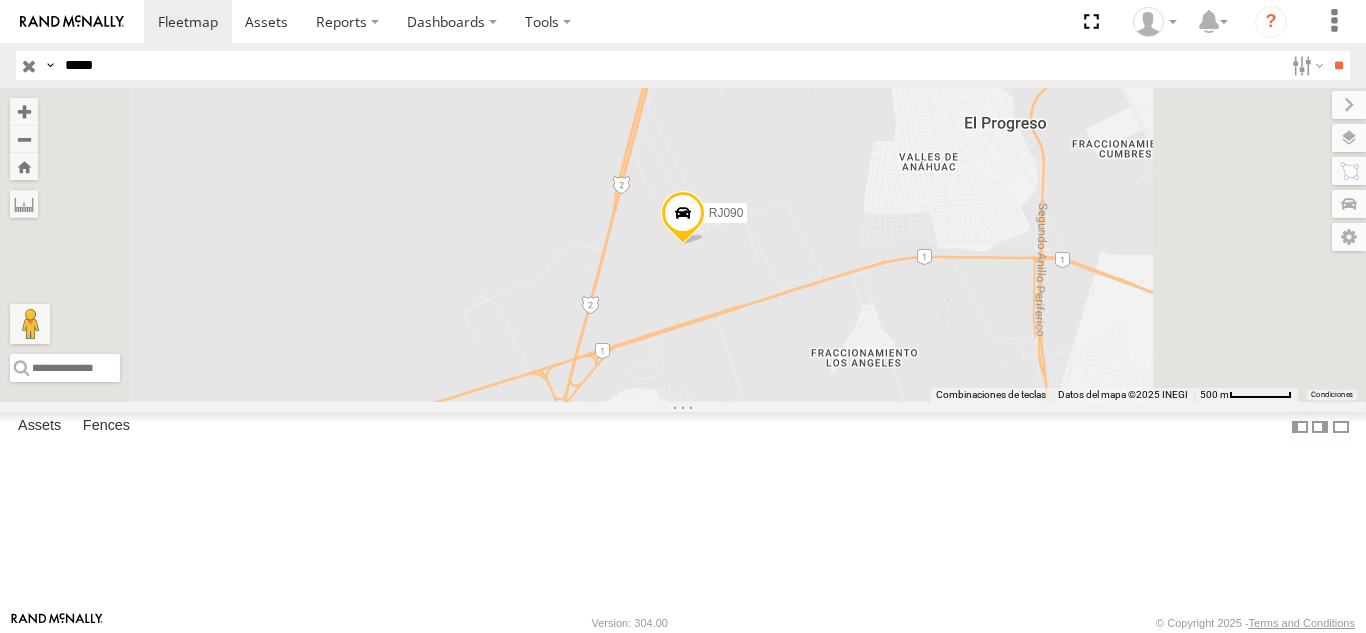drag, startPoint x: 186, startPoint y: 69, endPoint x: 0, endPoint y: 54, distance: 186.60385 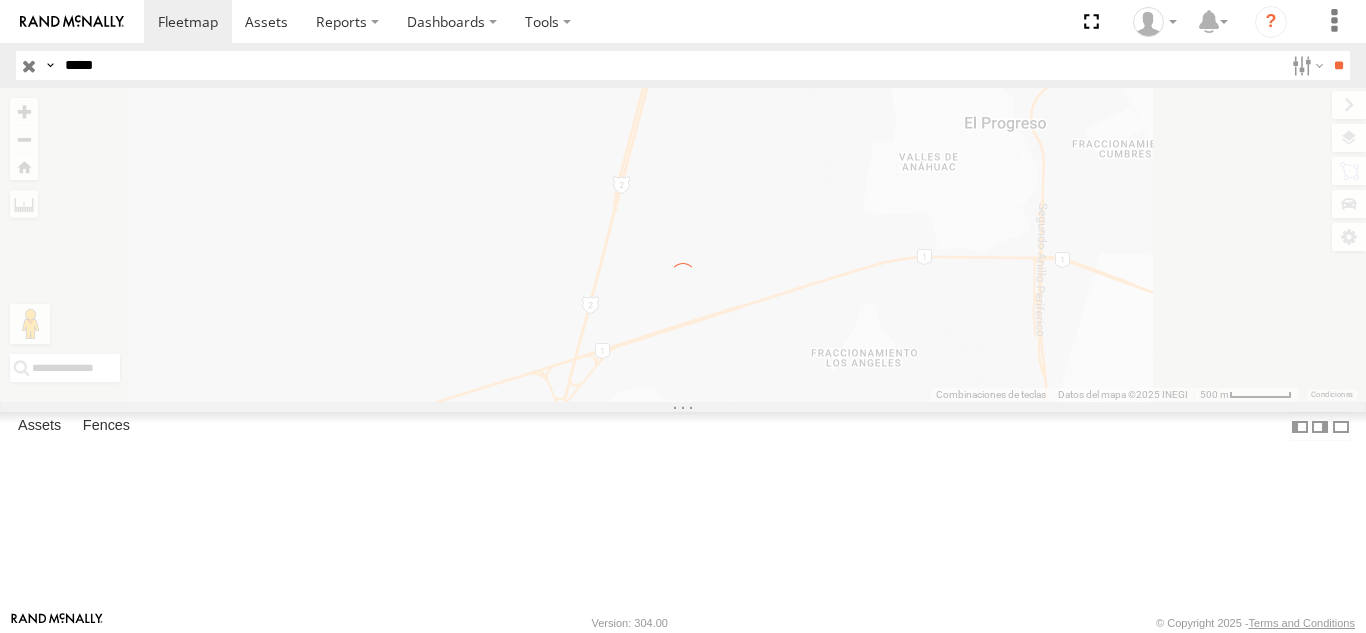 click on "**" at bounding box center (1338, 65) 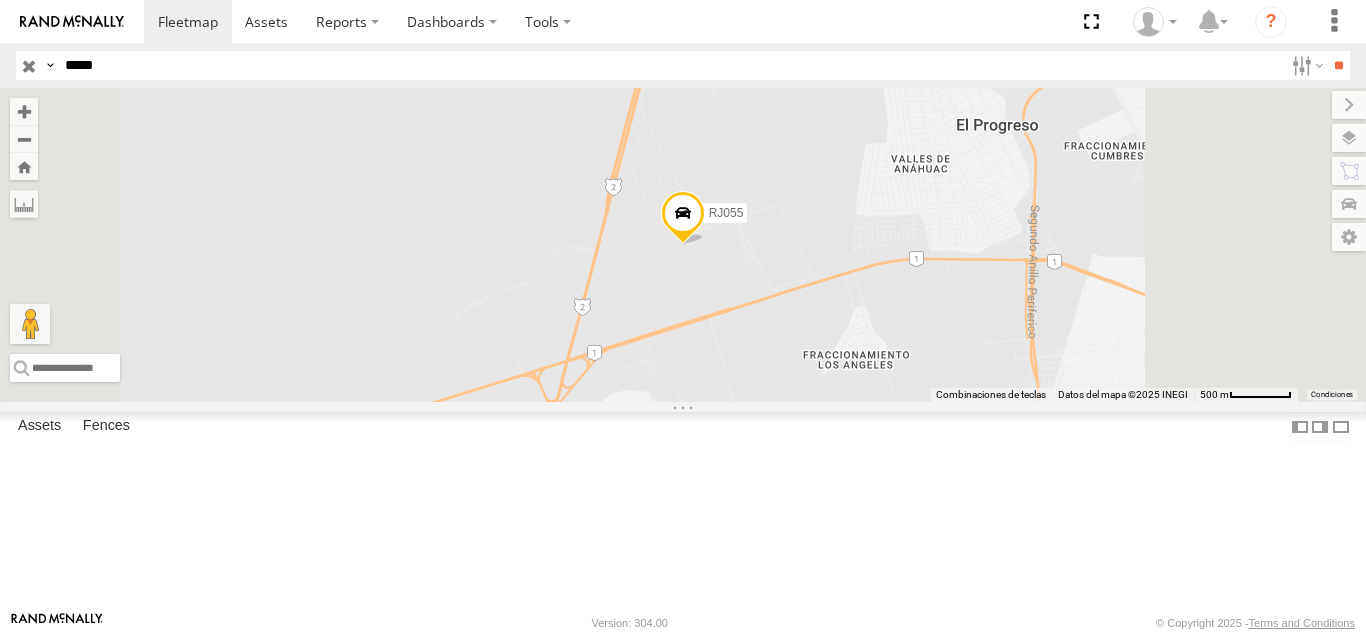 click on "**" at bounding box center [1338, 65] 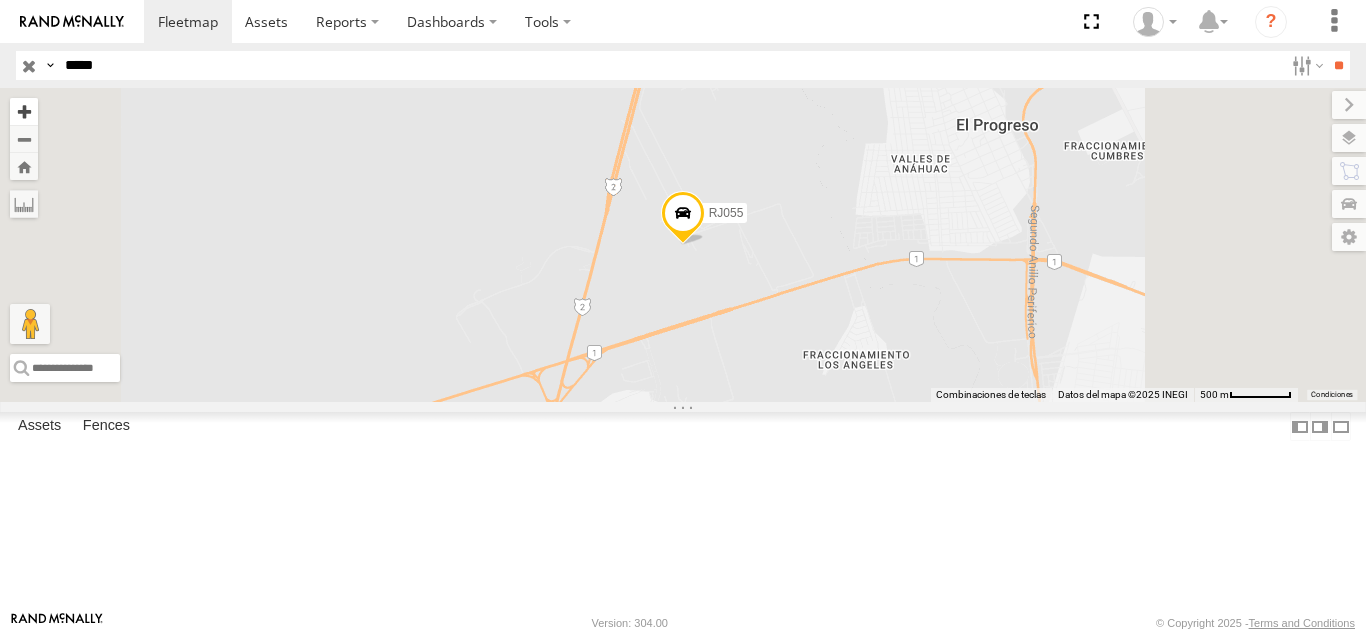 click on "**" at bounding box center (1338, 65) 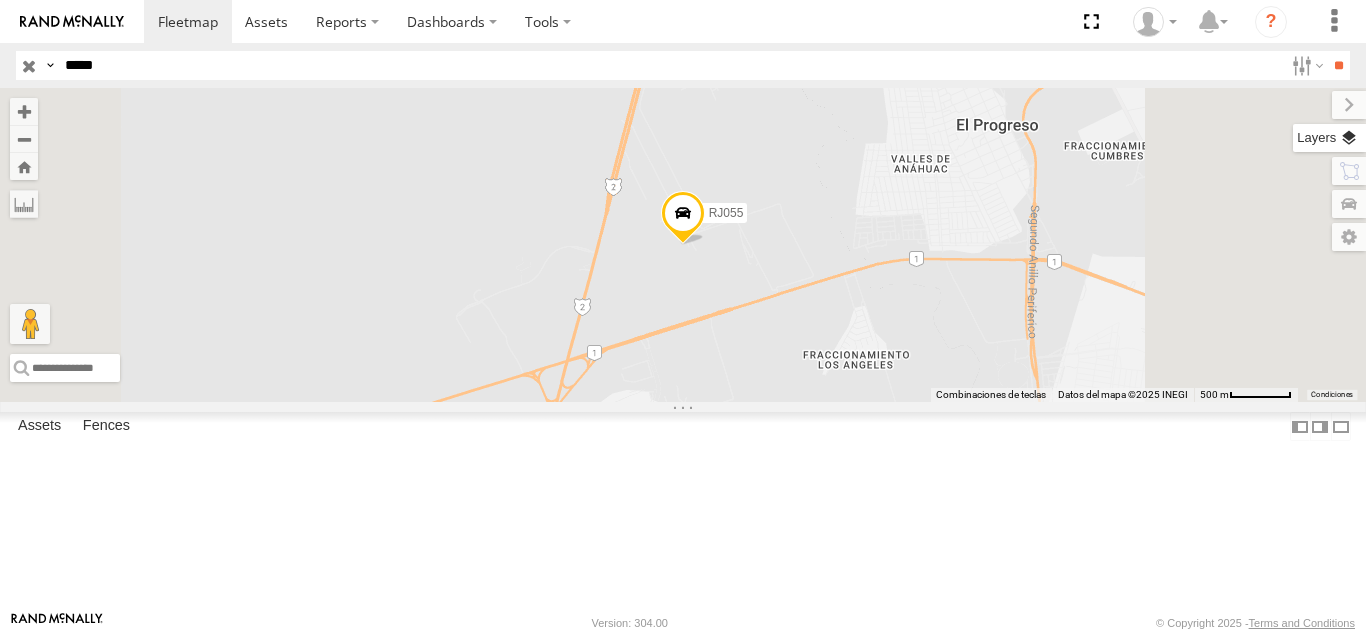 click on "**" at bounding box center (1338, 65) 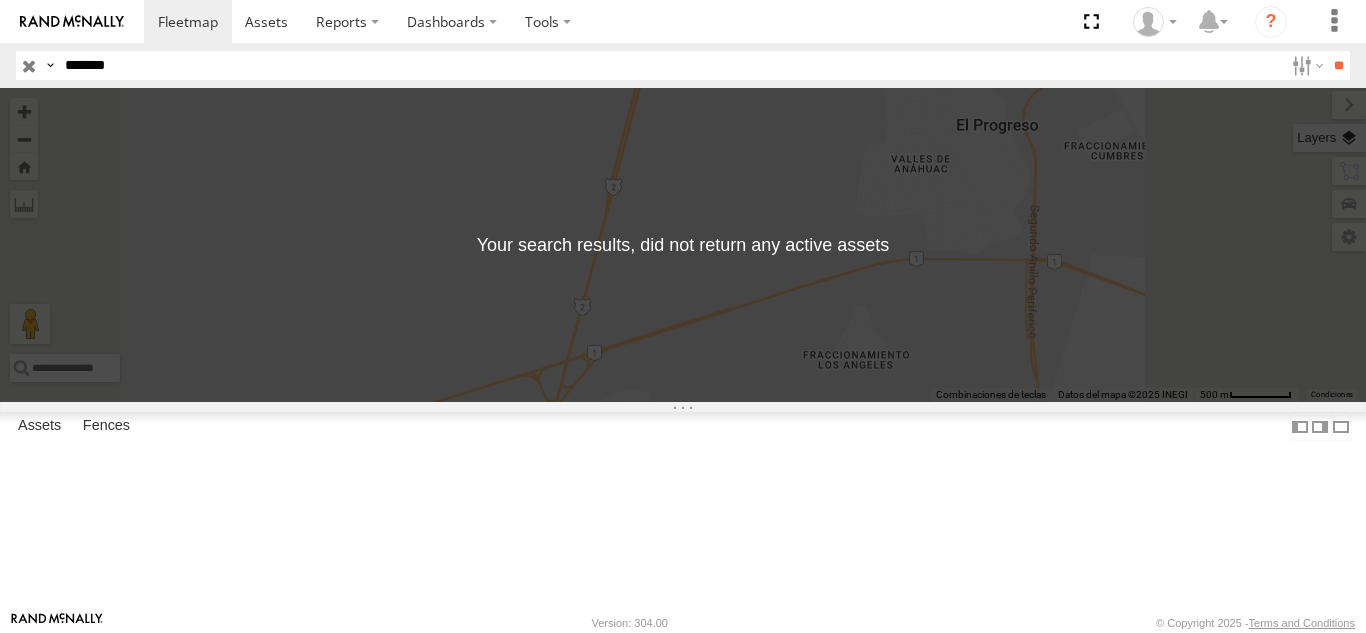 type on "*******" 